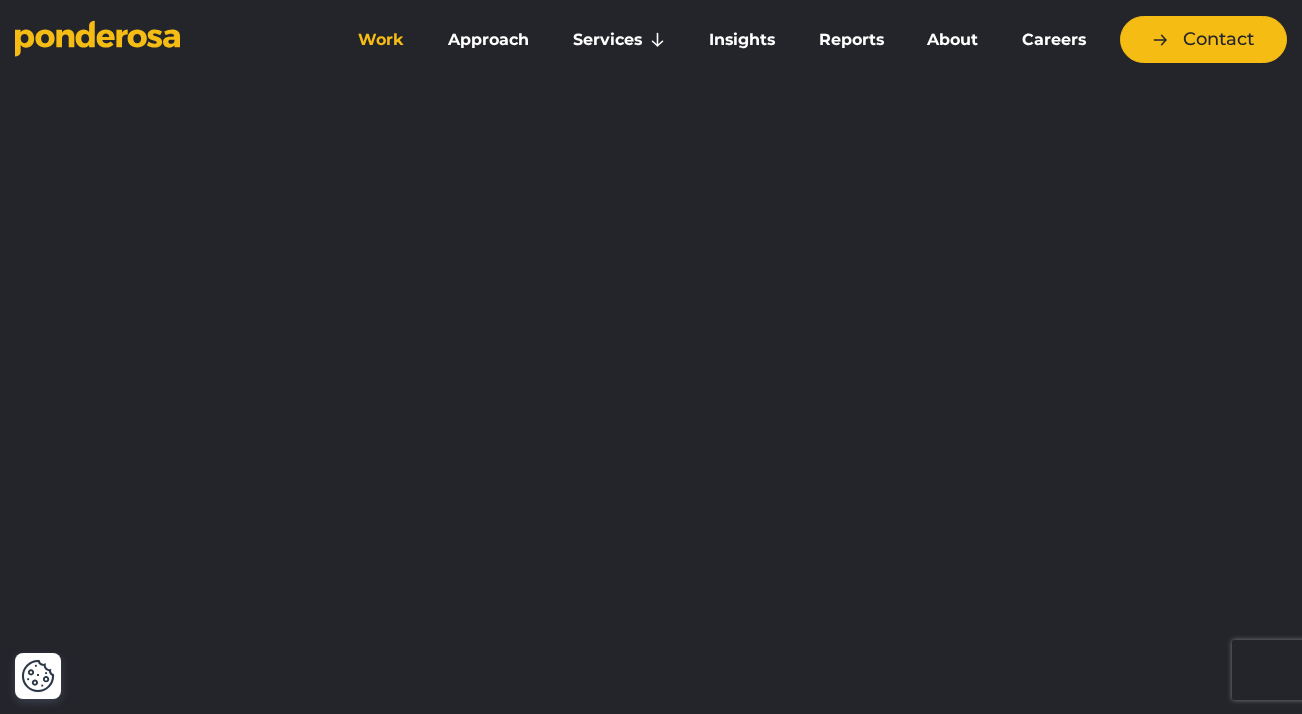 scroll, scrollTop: 0, scrollLeft: 0, axis: both 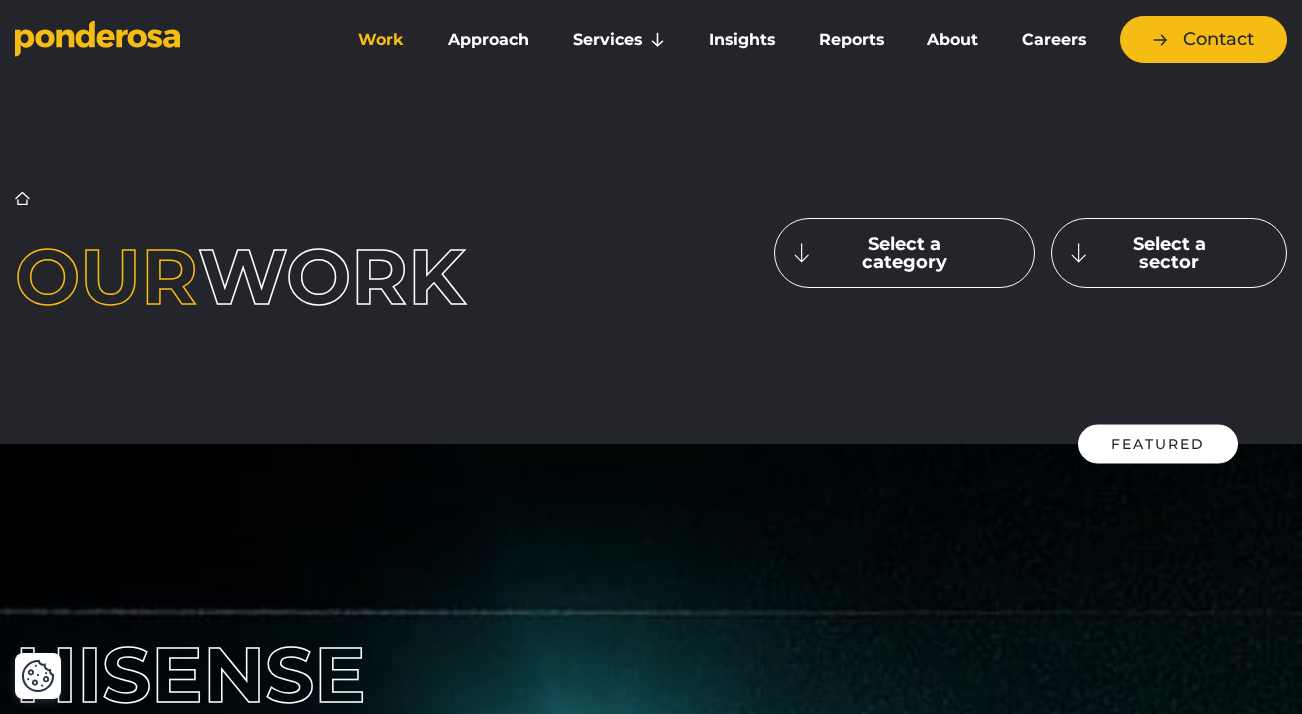 click on "Select a category" at bounding box center [904, 253] 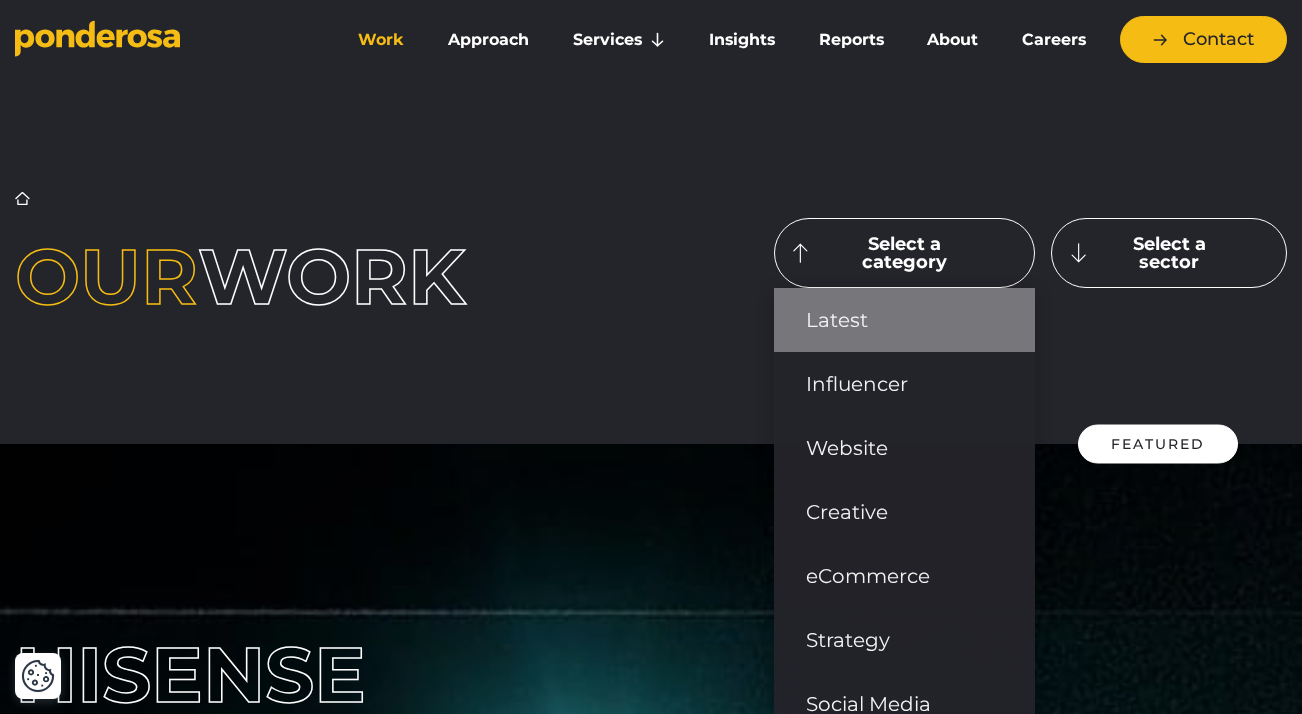 click on "Latest" at bounding box center (904, 320) 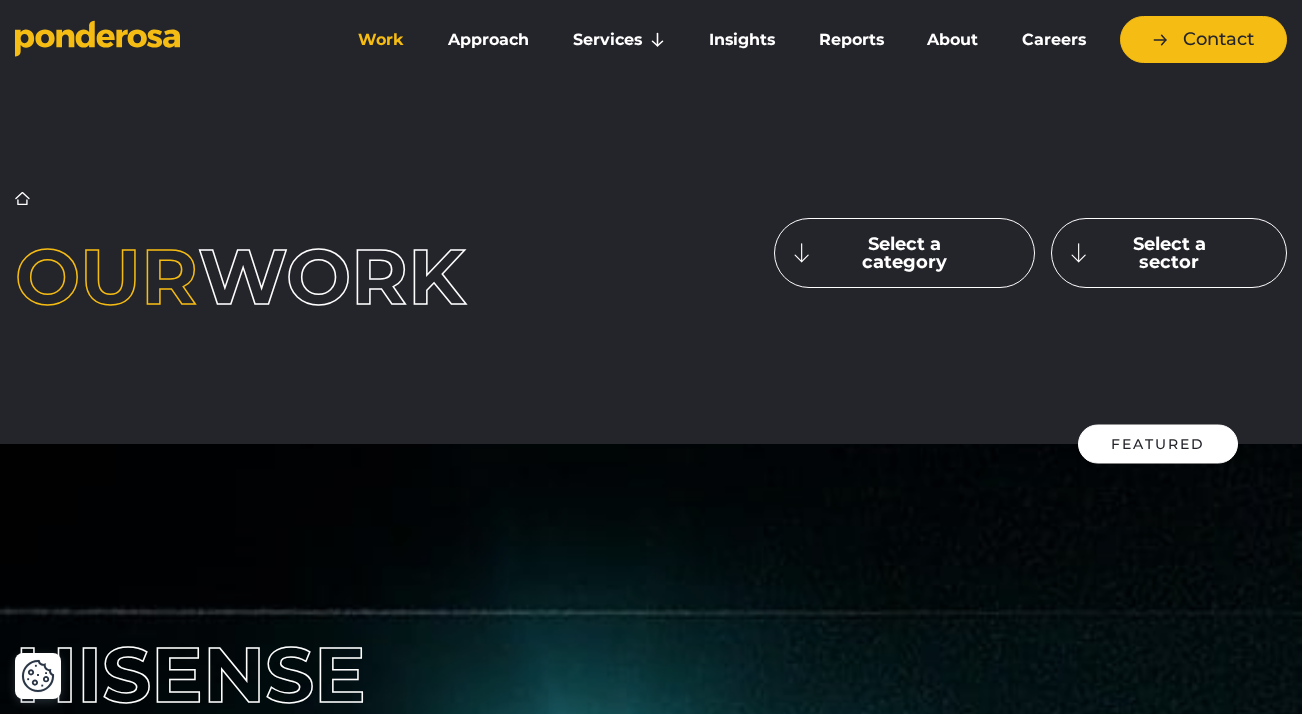 scroll, scrollTop: 442, scrollLeft: 0, axis: vertical 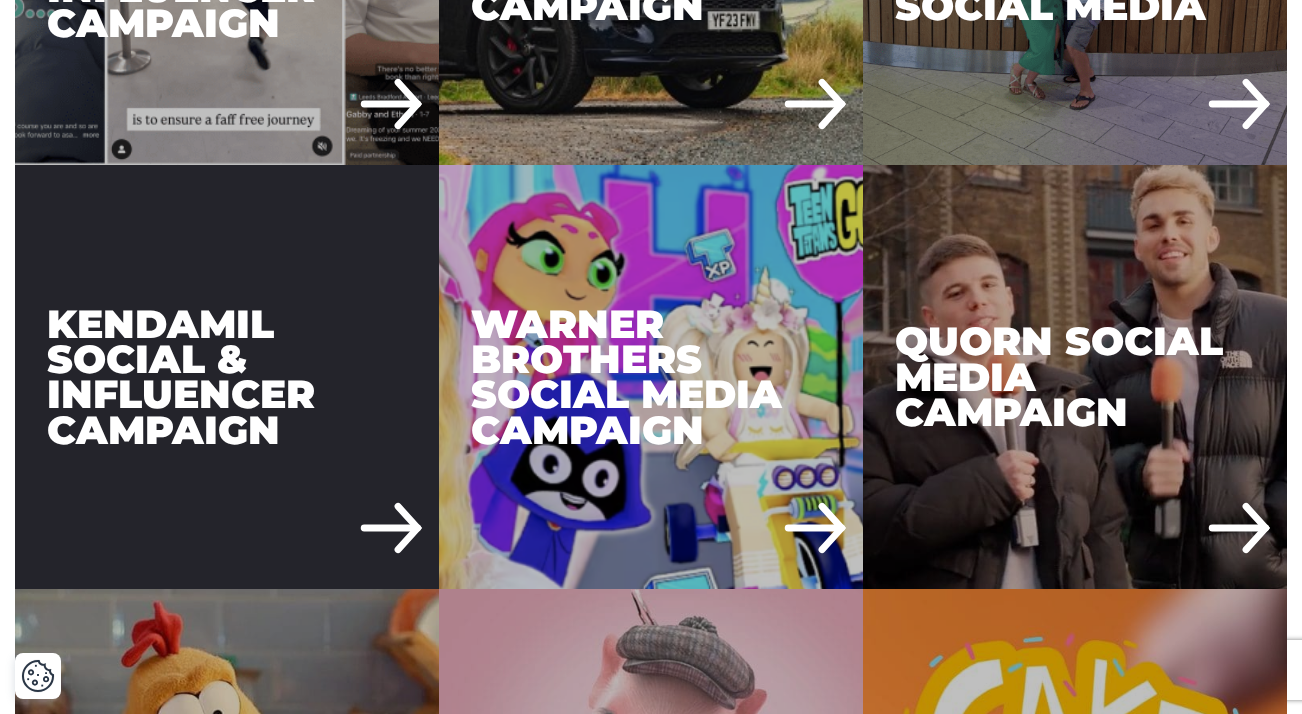 click on "Kendamil Social & Influencer Campaign" at bounding box center (227, 377) 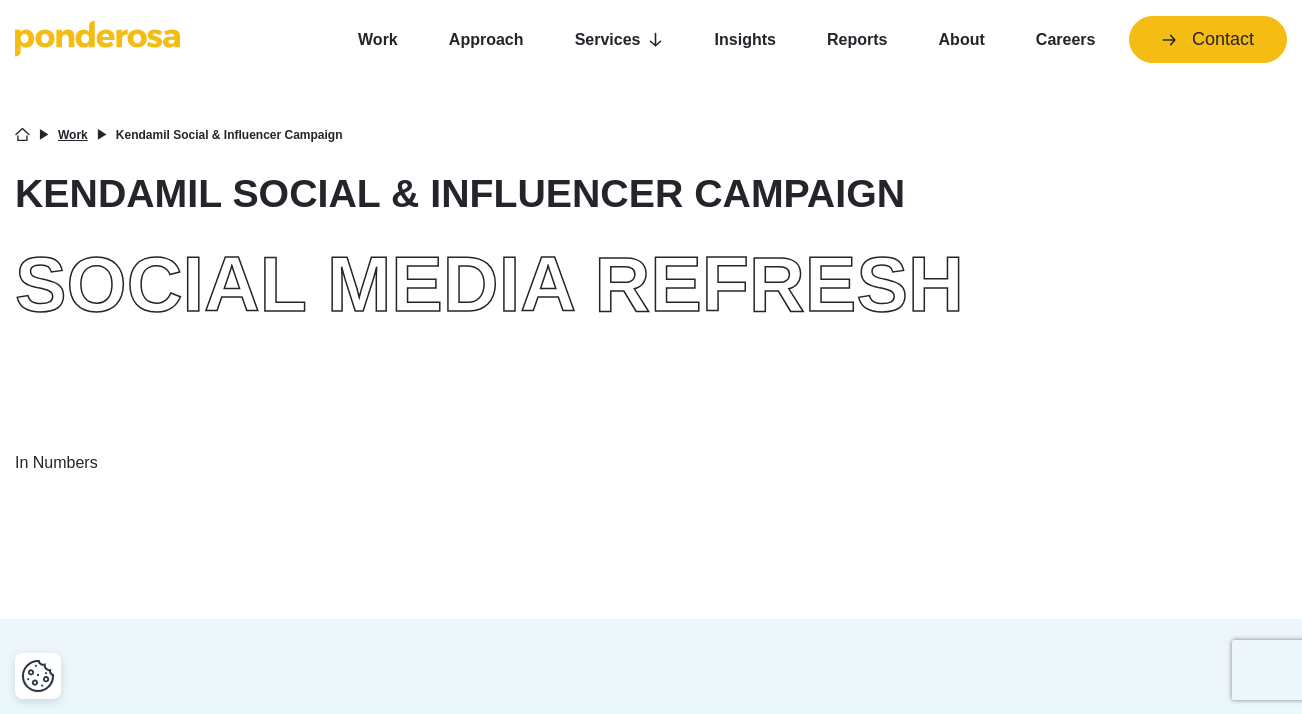 scroll, scrollTop: 0, scrollLeft: 0, axis: both 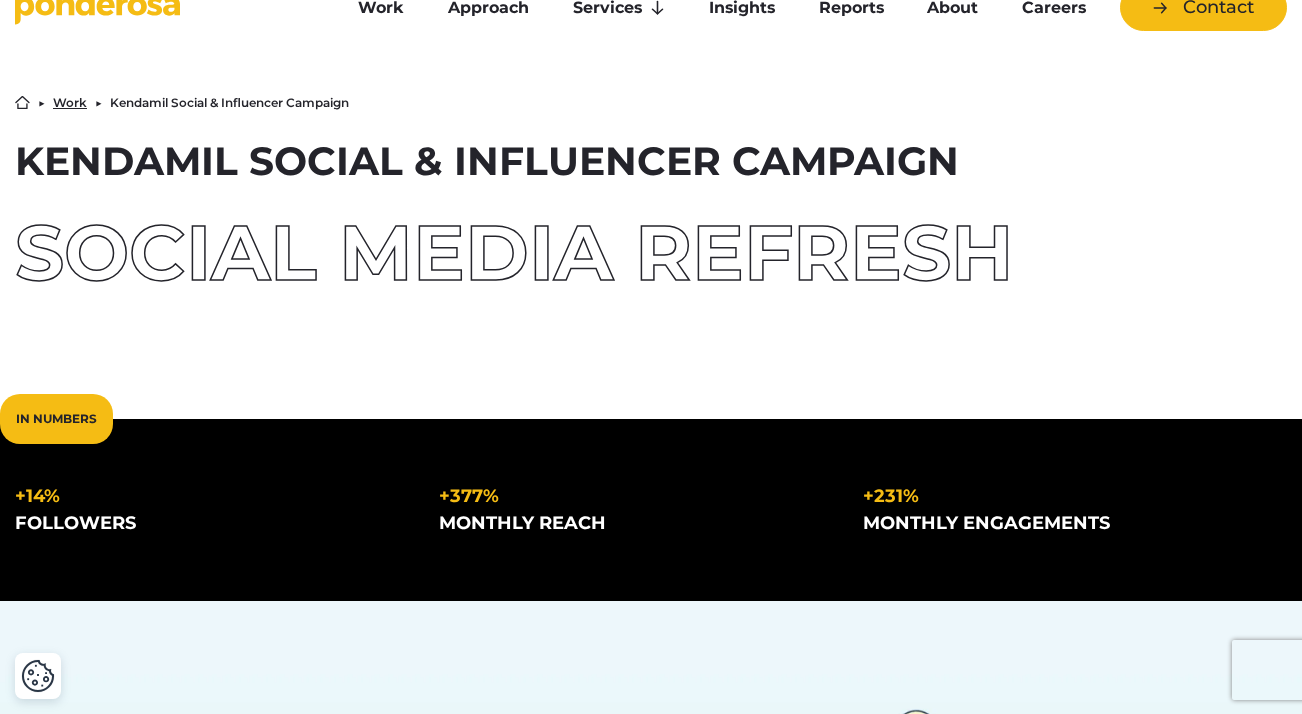 click on "Work" at bounding box center [70, 103] 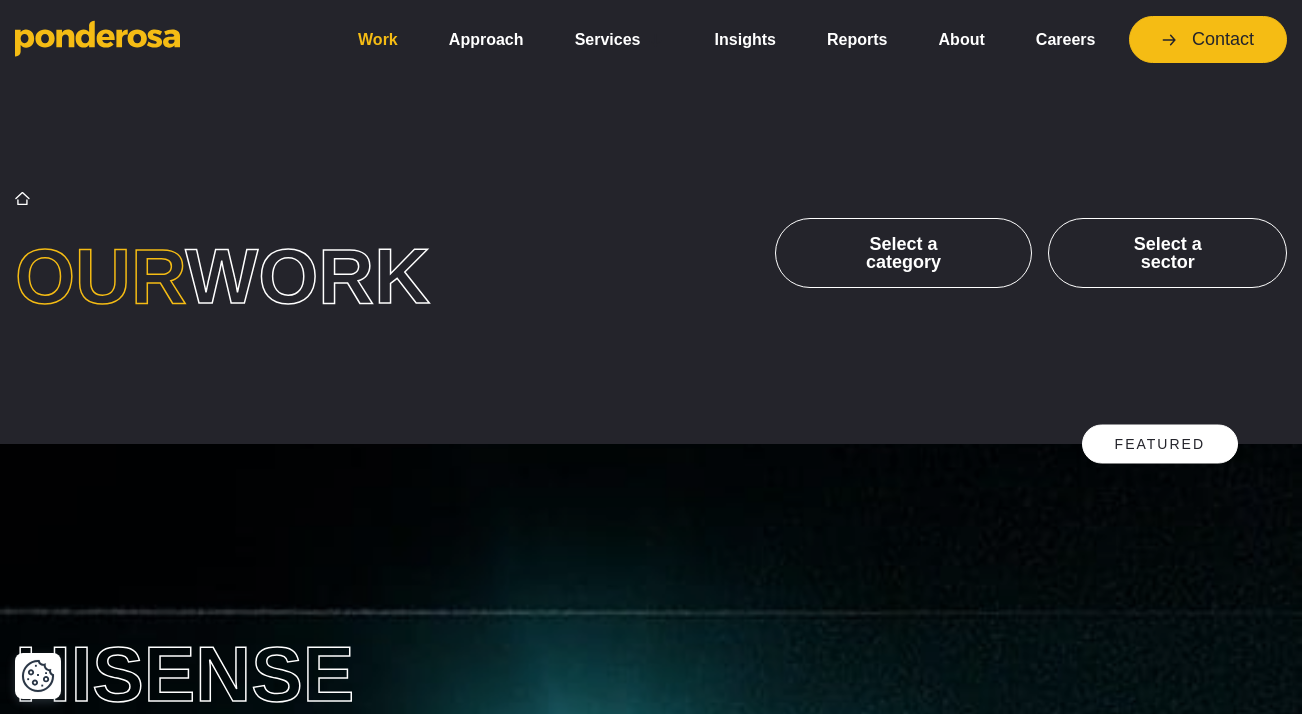 scroll, scrollTop: 0, scrollLeft: 0, axis: both 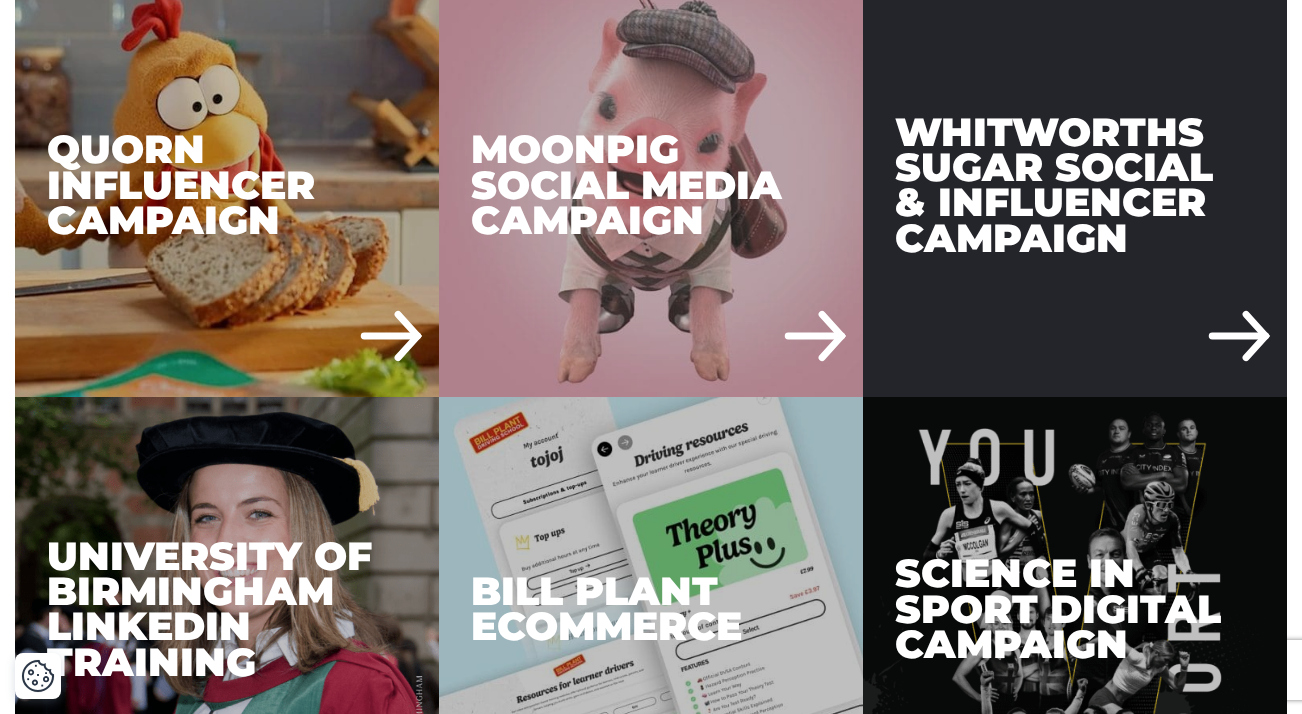 click on "Whitworths Sugar Social & Influencer Campaign" at bounding box center (1075, 185) 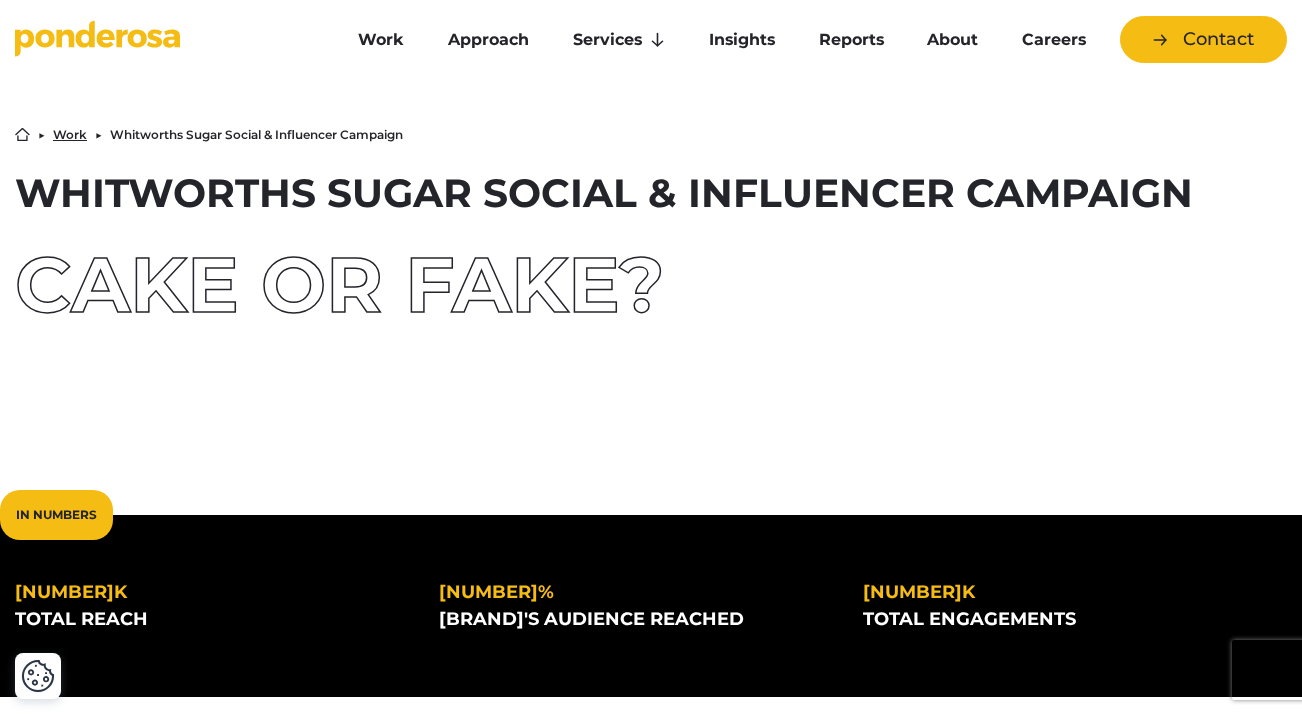 scroll, scrollTop: 499, scrollLeft: 0, axis: vertical 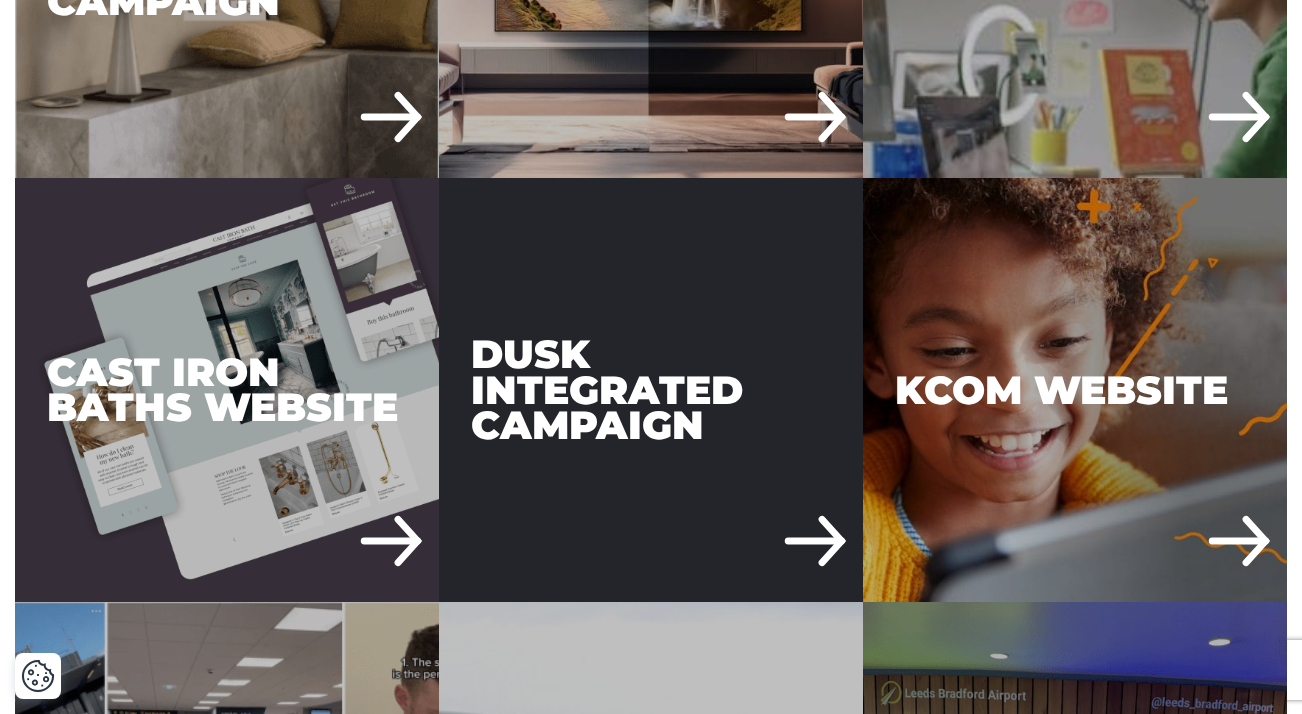 click on "DUSK Integrated Campaign" at bounding box center [651, 390] 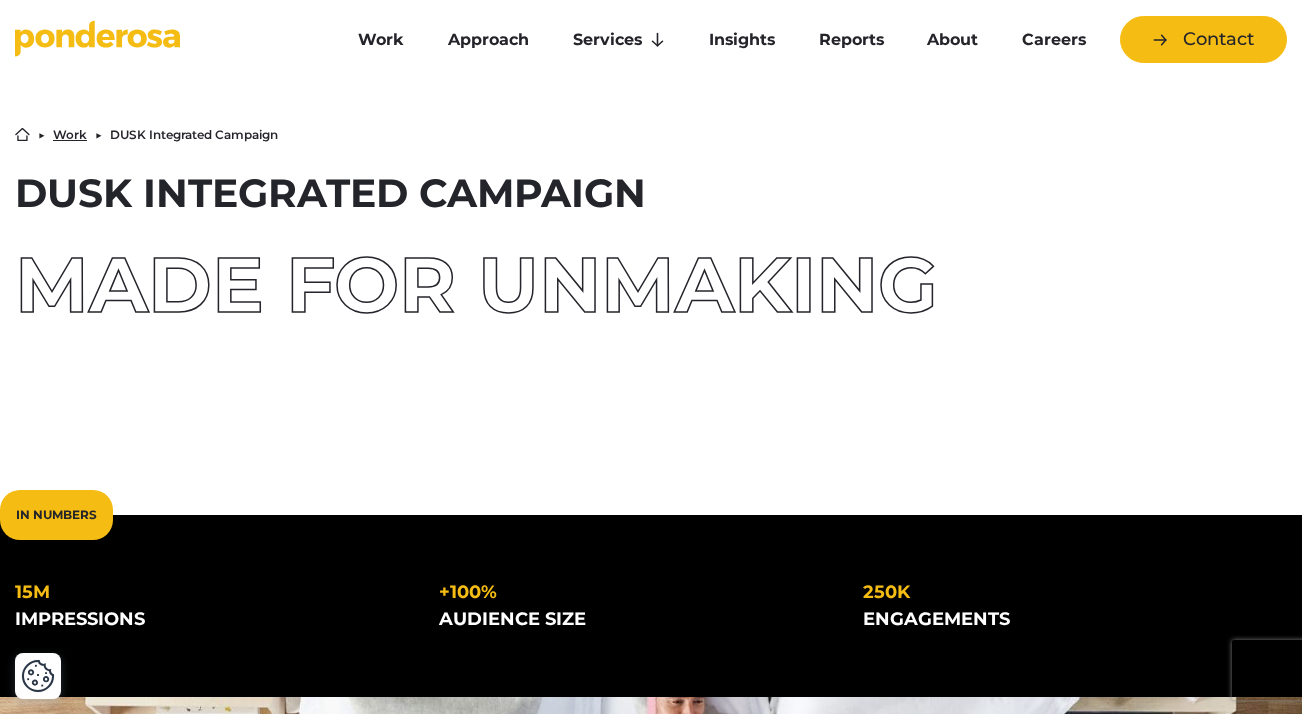 scroll, scrollTop: 436, scrollLeft: 0, axis: vertical 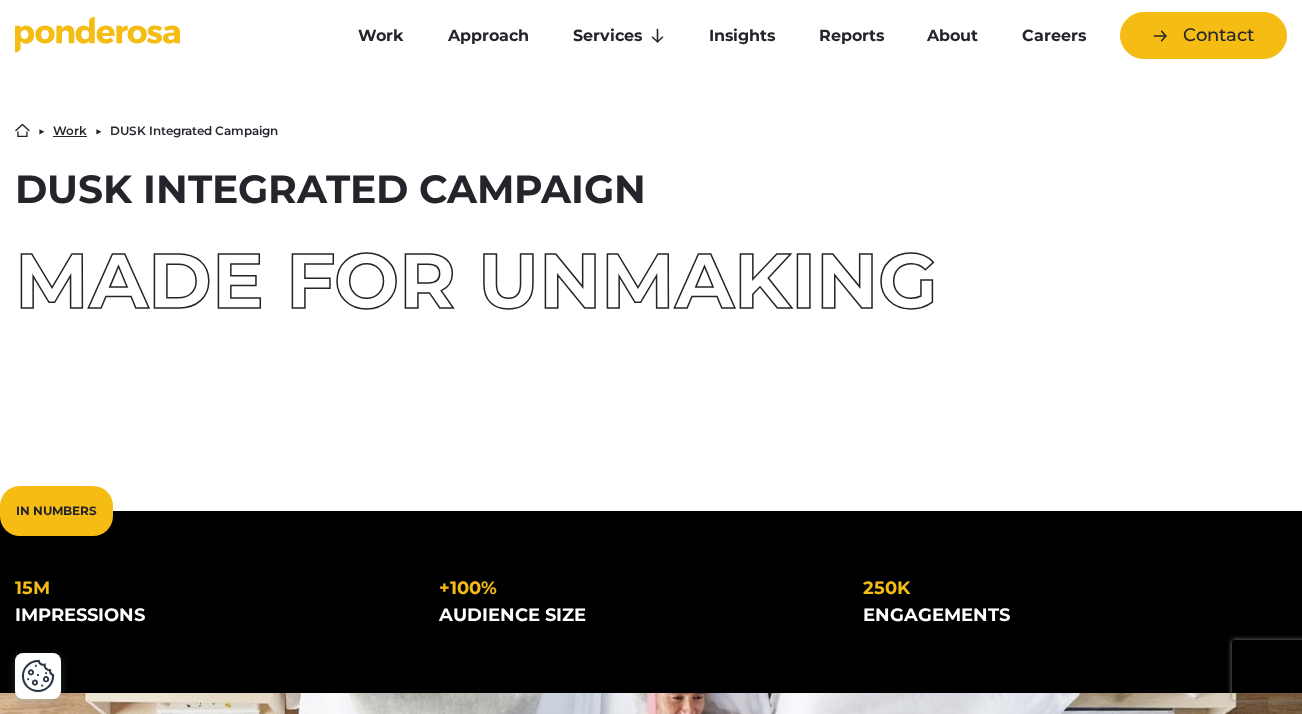 click on "Work" at bounding box center (70, 131) 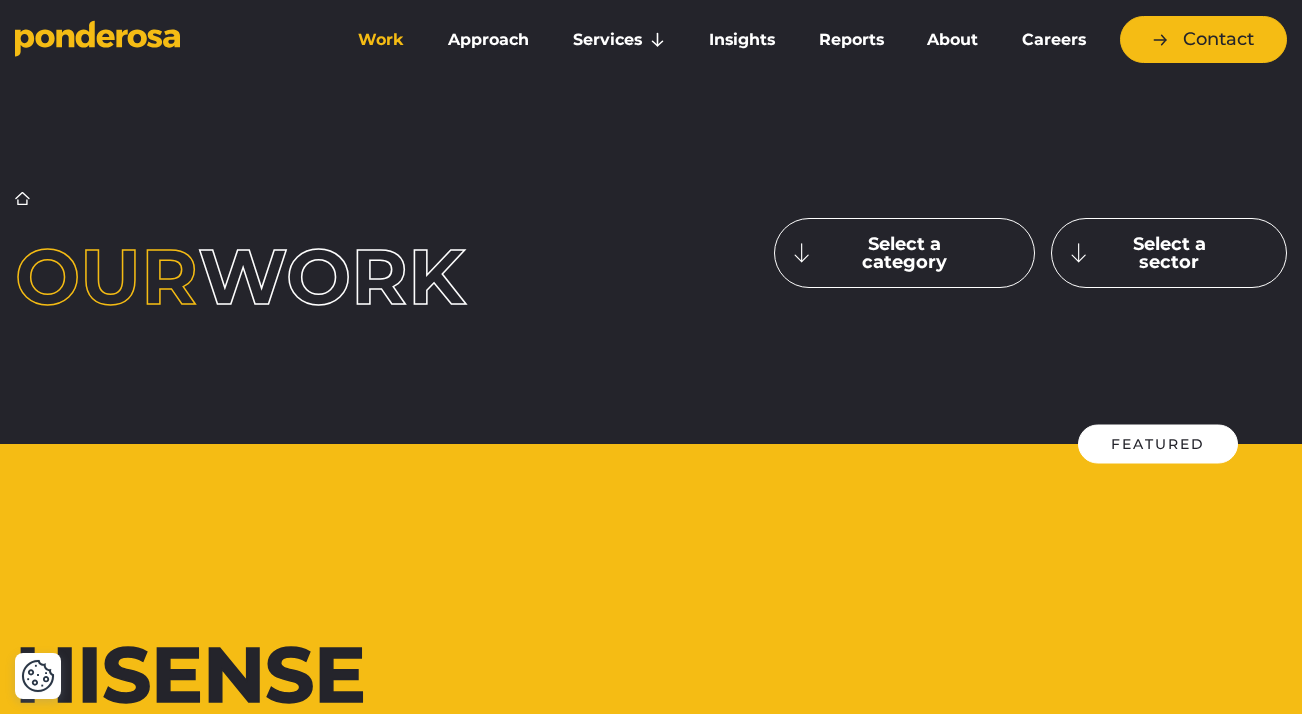 scroll, scrollTop: 0, scrollLeft: 0, axis: both 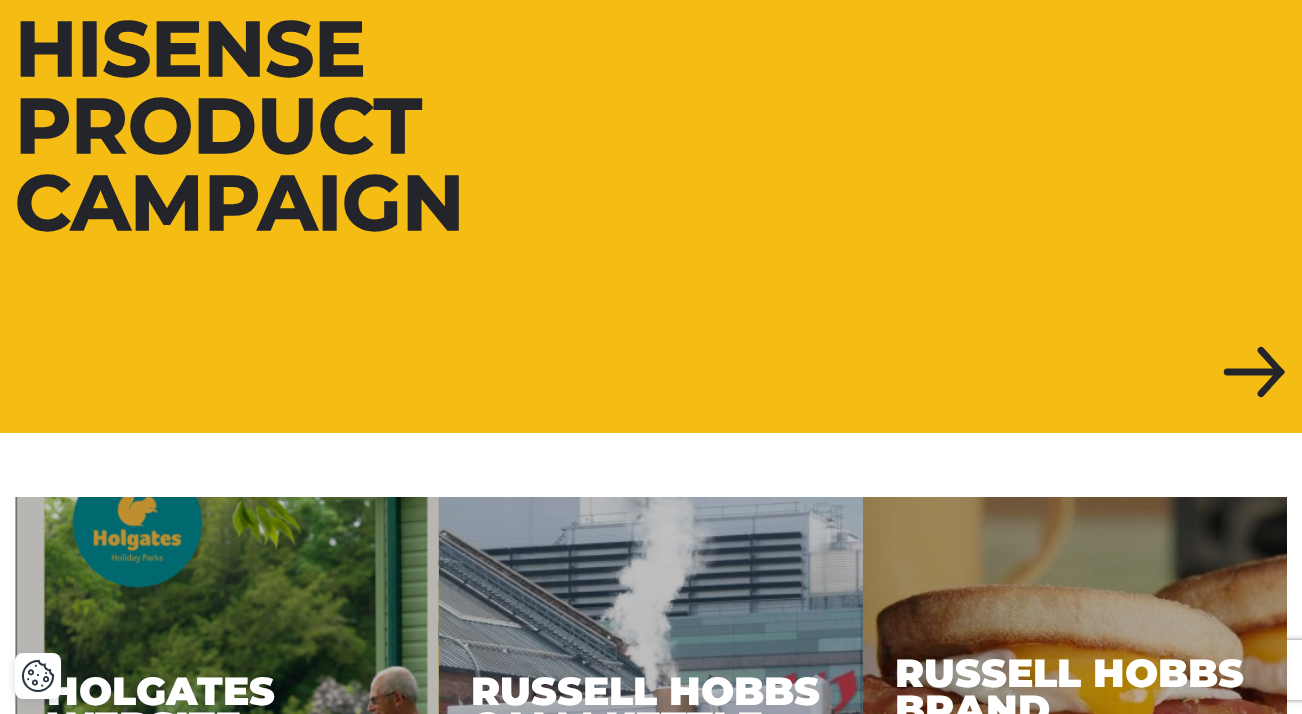 click at bounding box center (651, 126) 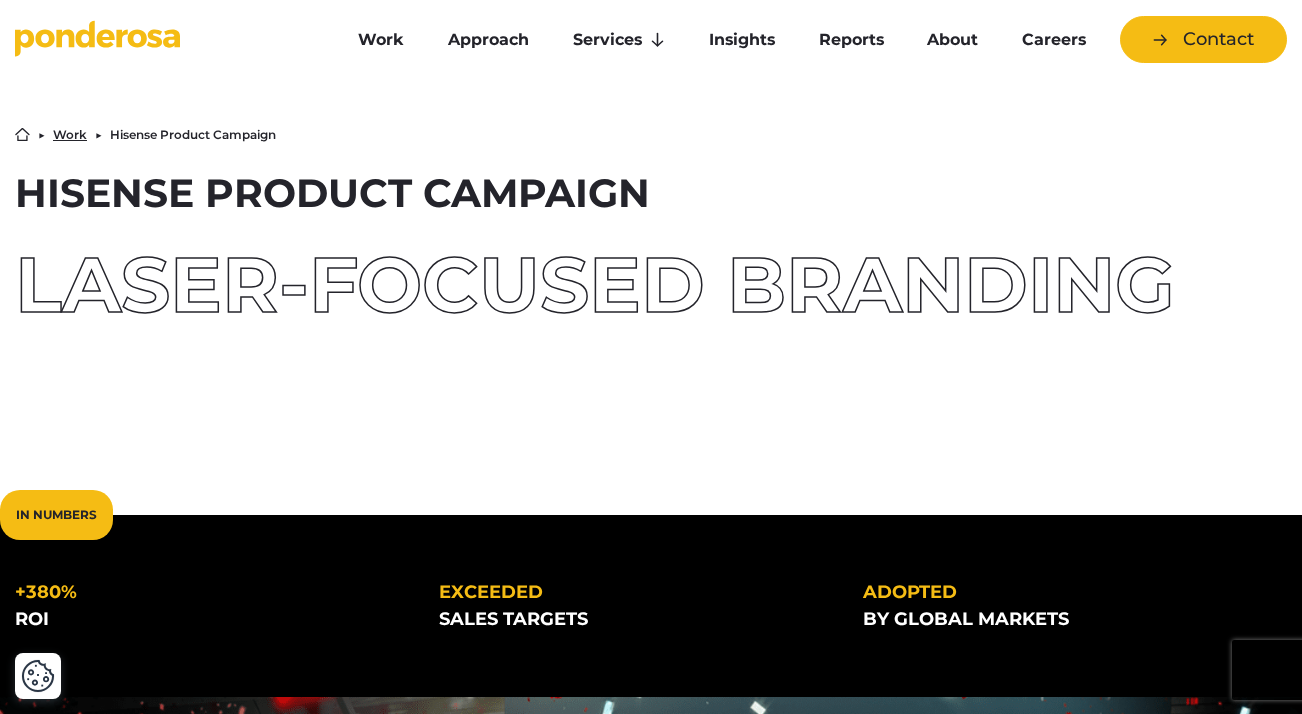 scroll, scrollTop: 556, scrollLeft: 0, axis: vertical 